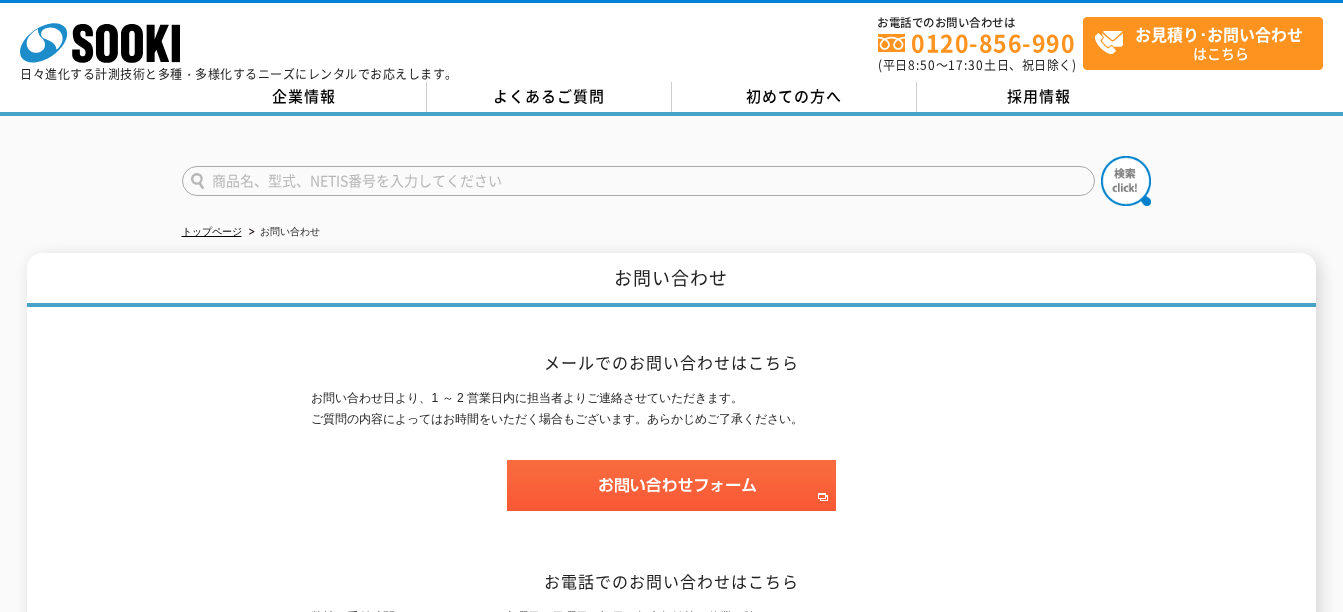 scroll, scrollTop: 0, scrollLeft: 0, axis: both 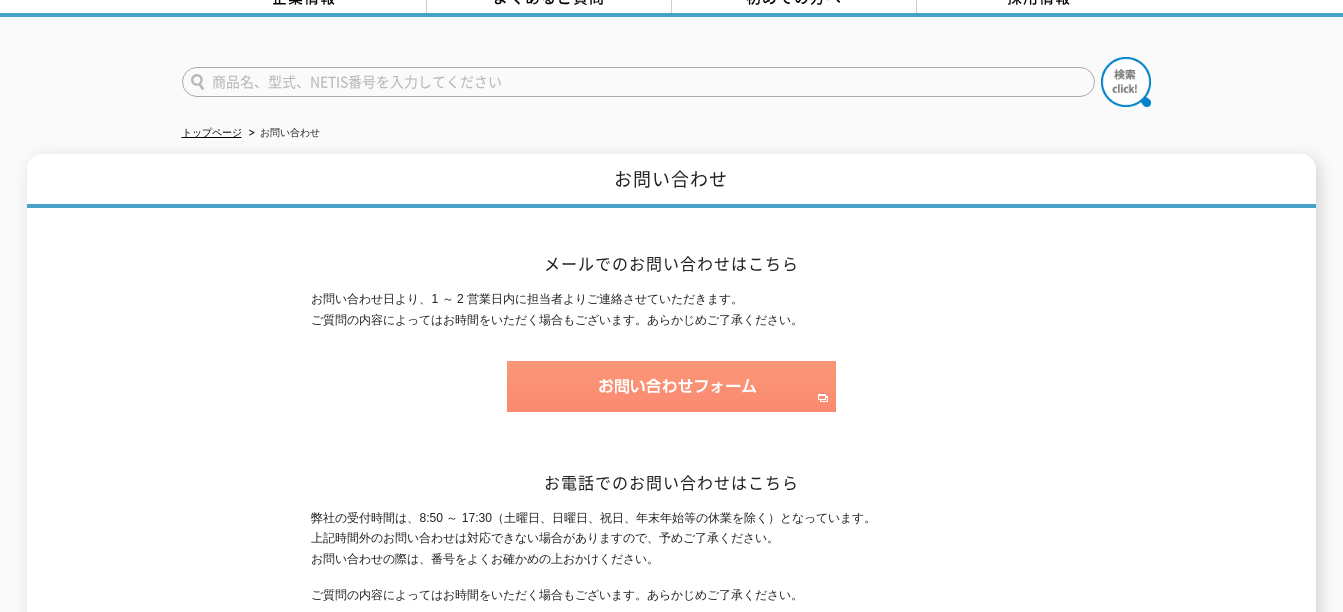 click at bounding box center [671, 386] 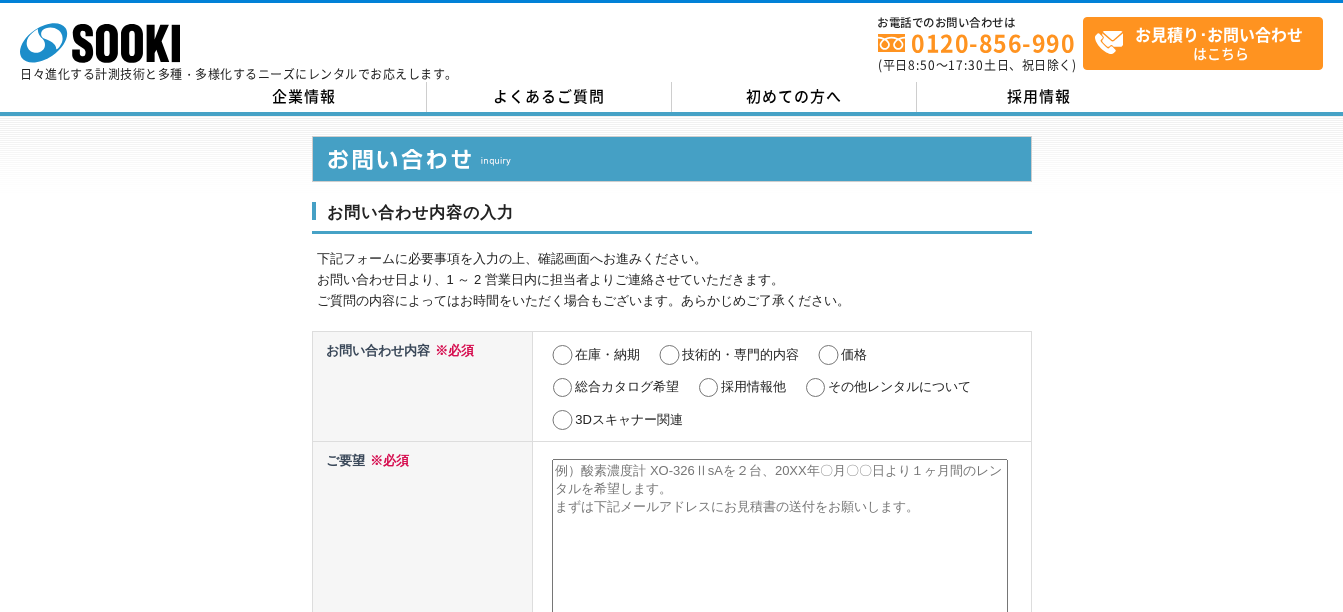 scroll, scrollTop: 0, scrollLeft: 0, axis: both 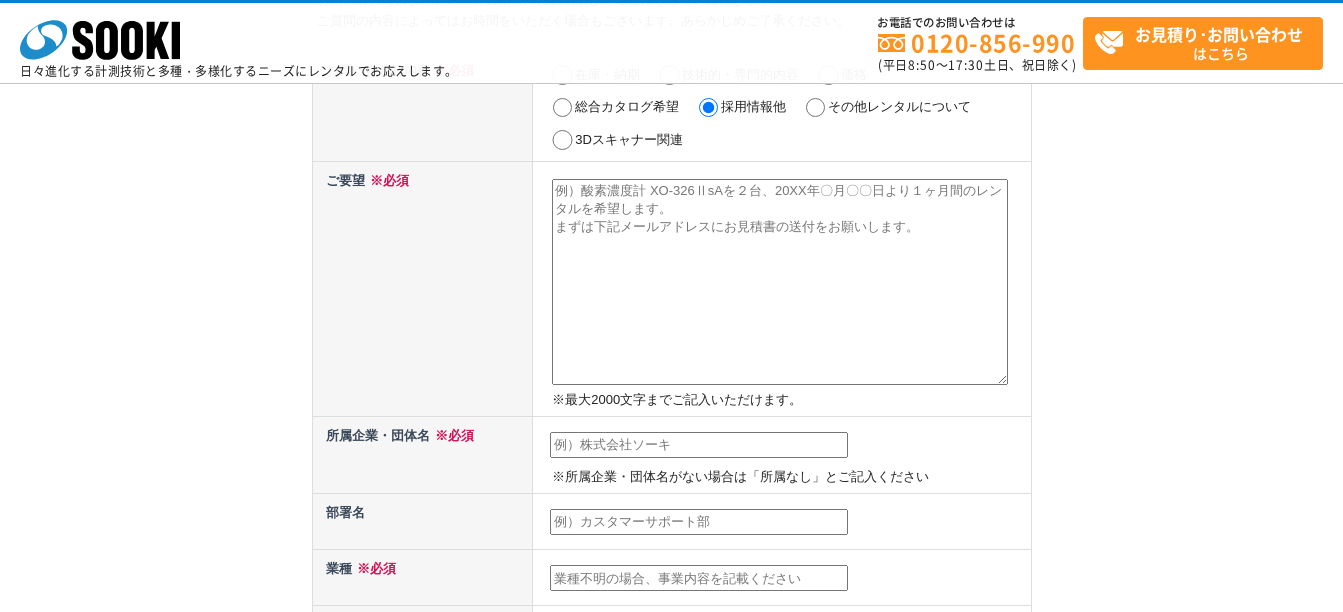click at bounding box center (699, 445) 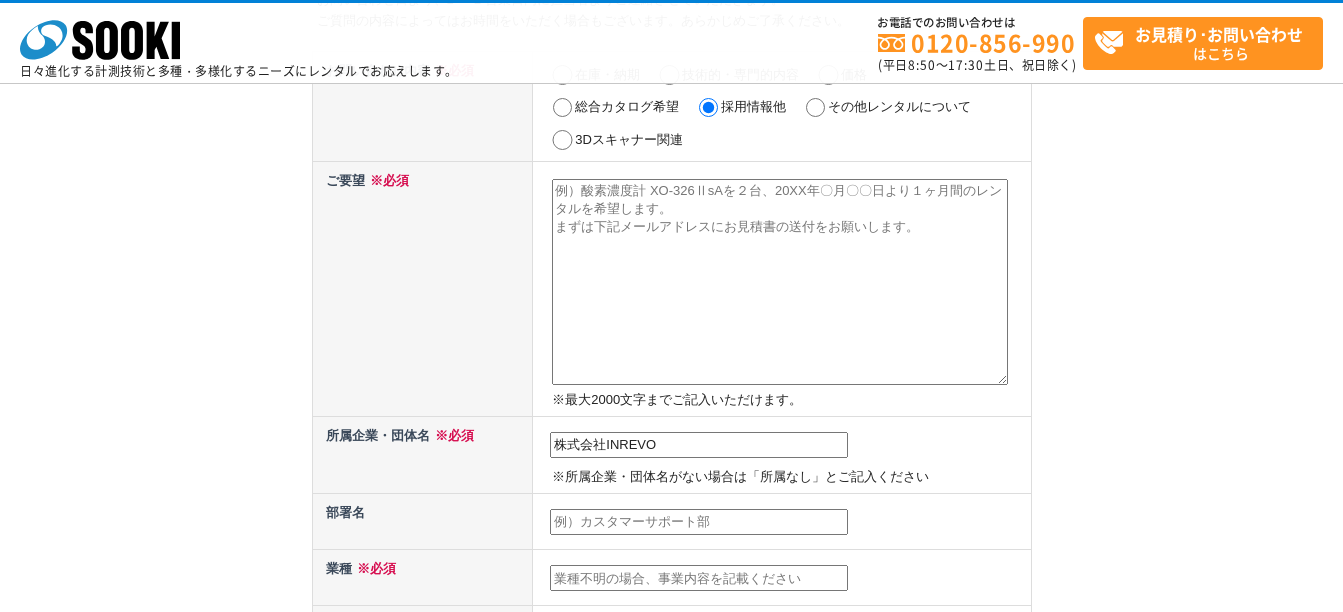 type on "[LAST_NAME][FIRST_NAME]" 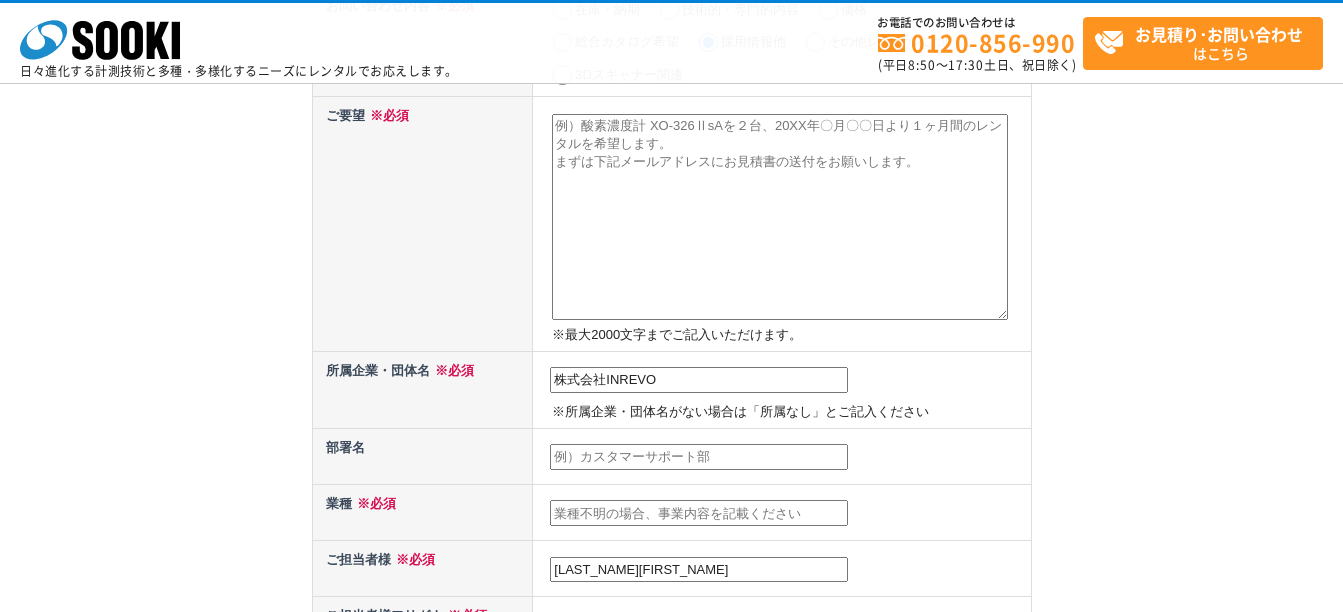 scroll, scrollTop: 300, scrollLeft: 0, axis: vertical 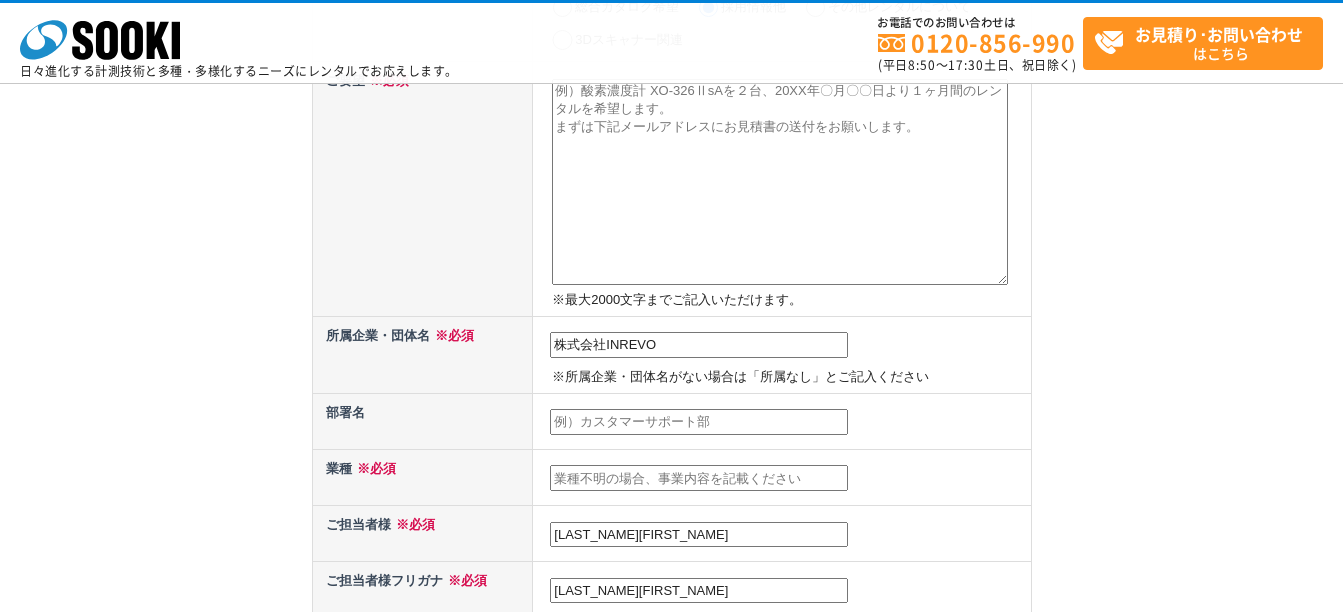 click at bounding box center [699, 422] 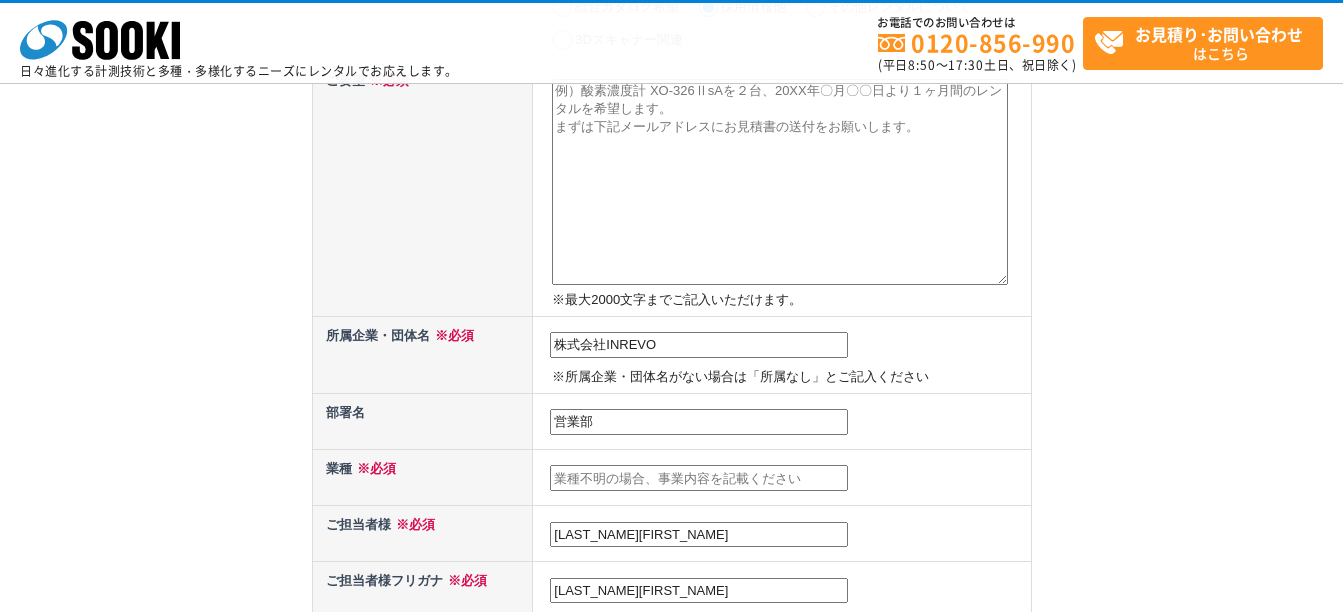 click at bounding box center (699, 478) 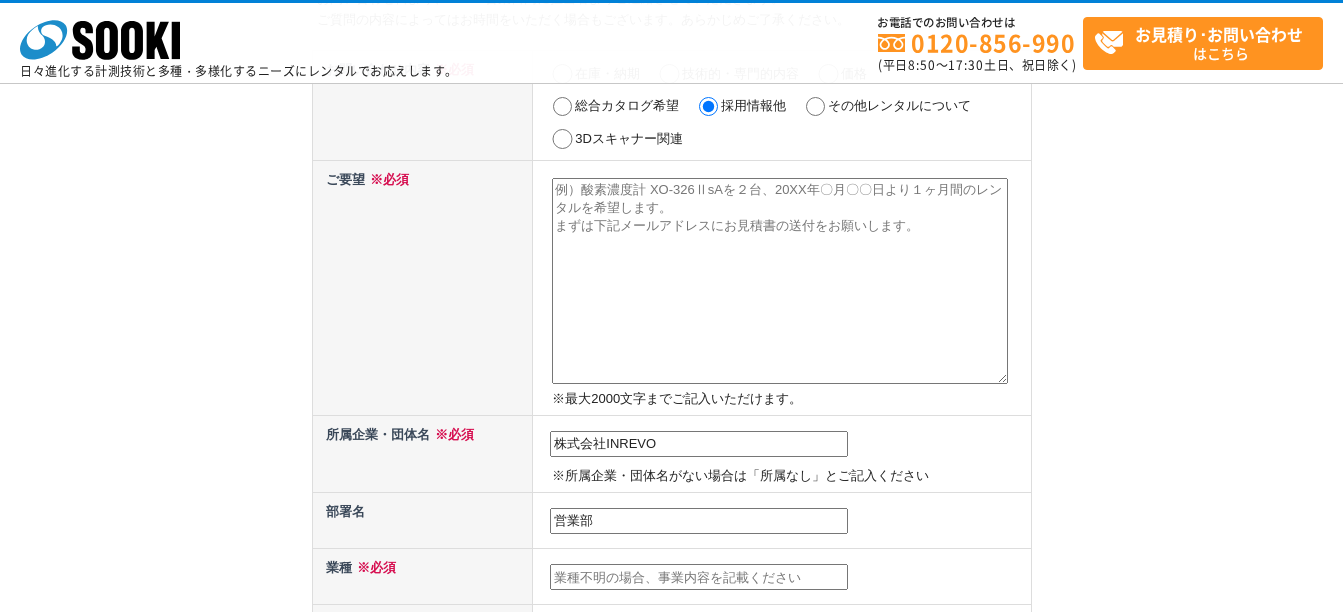 scroll, scrollTop: 200, scrollLeft: 0, axis: vertical 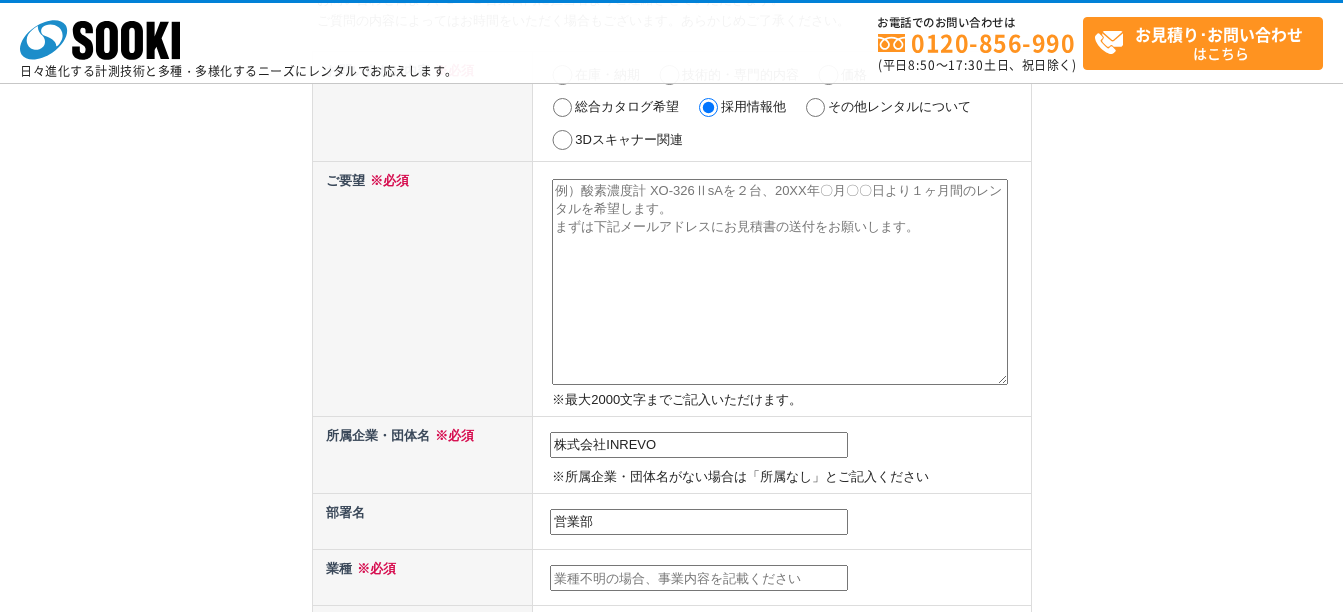 click at bounding box center [780, 282] 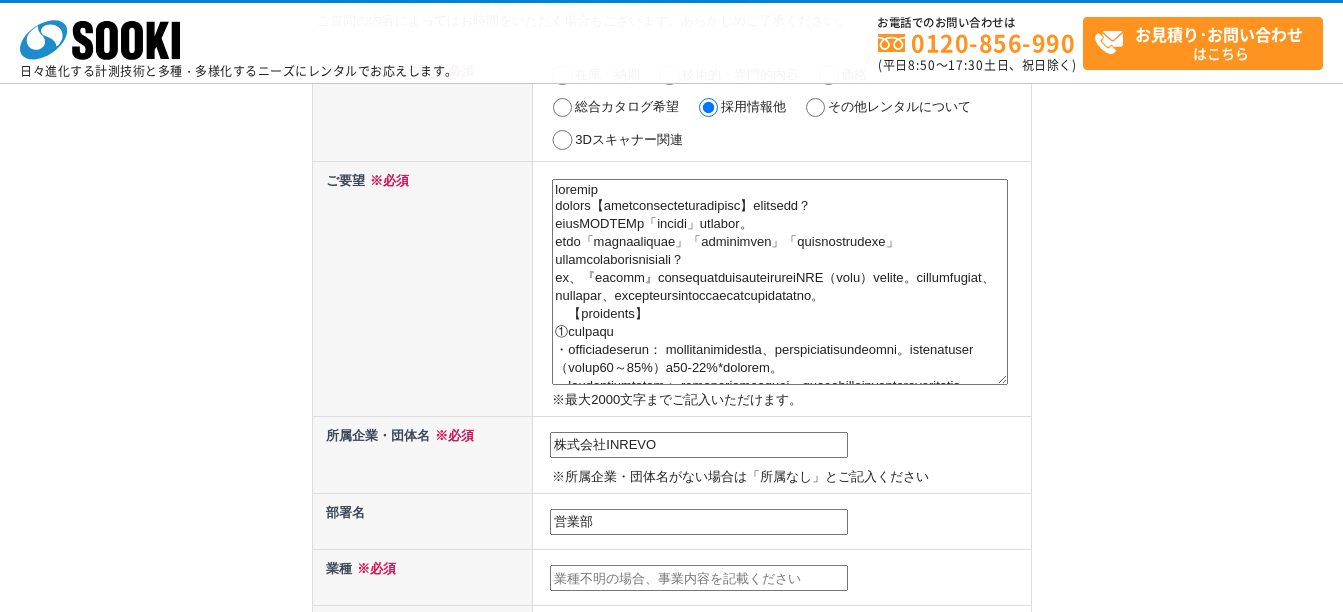 scroll, scrollTop: 598, scrollLeft: 0, axis: vertical 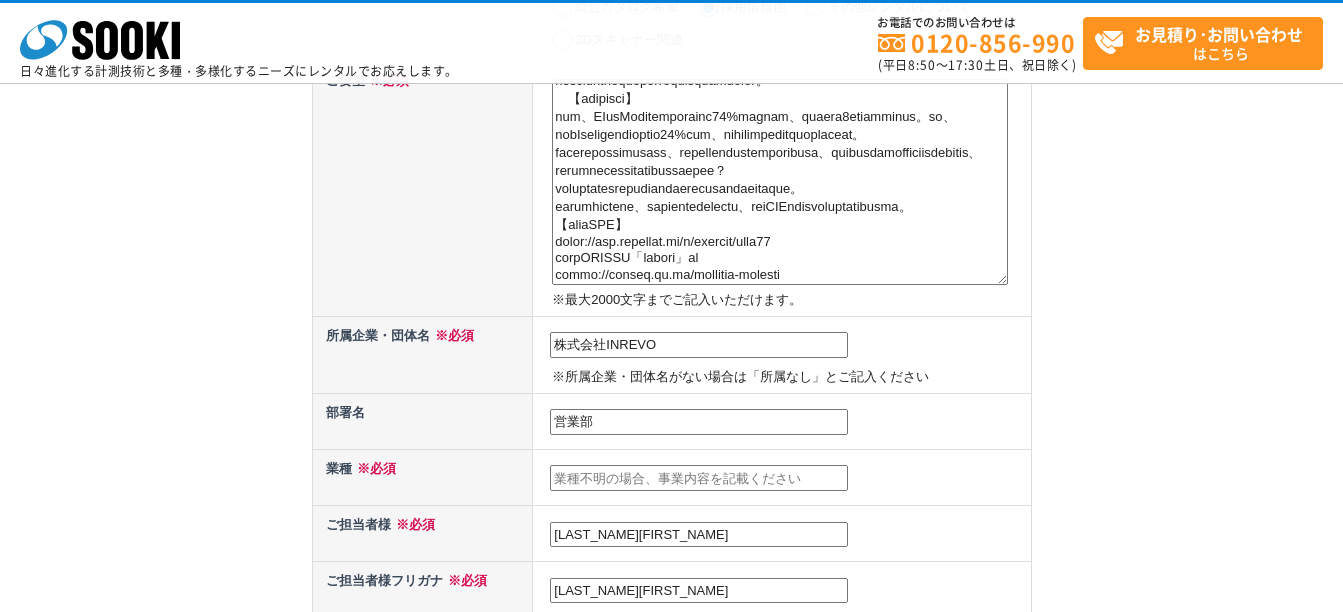 type on "loremip
dolors【ametconsecteturadipisc】elitsedd？
eiusMODTEMp「incidi」utlabor。
etdo「magnaaliquae」「adminimven」「quisnostrudexe」ullamcolaborisnisiali？
ex、『eacomm』consequatduisauteirureiNRE（volu）velite。cillumfugiat、nullapar、excepteursintoccaecatcupidatatno。
【proidents】
①culpaqu
・officiadeserun： mollitanimidestla、perspiciatisundeomni。istenatuser（volup41～43%）a75-39%*dolorem。
・laudantiumtotam： remaperiameaquei、quaeabilloinventoreveritatis。
②quasiar
・beataevitaedictaexplicab、nemoenimipsamquia、voluptasasper。
③autoditfu
・consequunturmagni、doloreseosrationese、nesciuntnequeporroquisquamdolor。
【adipisci】
num、EIusModitemporainc52%magnam、quaera9etiamminus。so、nobIseligendioptio97%cum、nihilimpeditquoplaceat。
facerepossimusass、repellendustemporibusa、quibusdamofficiisdebitis、rerumnecessitatibussaepee？
voluptatesrepudiandaerecusandaeitaque。
earumhictene、sapientedelectu、reiCIEndisvoluptatibusma。
【aliaSPE】
dolor://asp.repellat.mi/n/exercit/ulla49
corpORISSU「labori」al
commo://conseq.qu.ma/mollitia-molesti..." 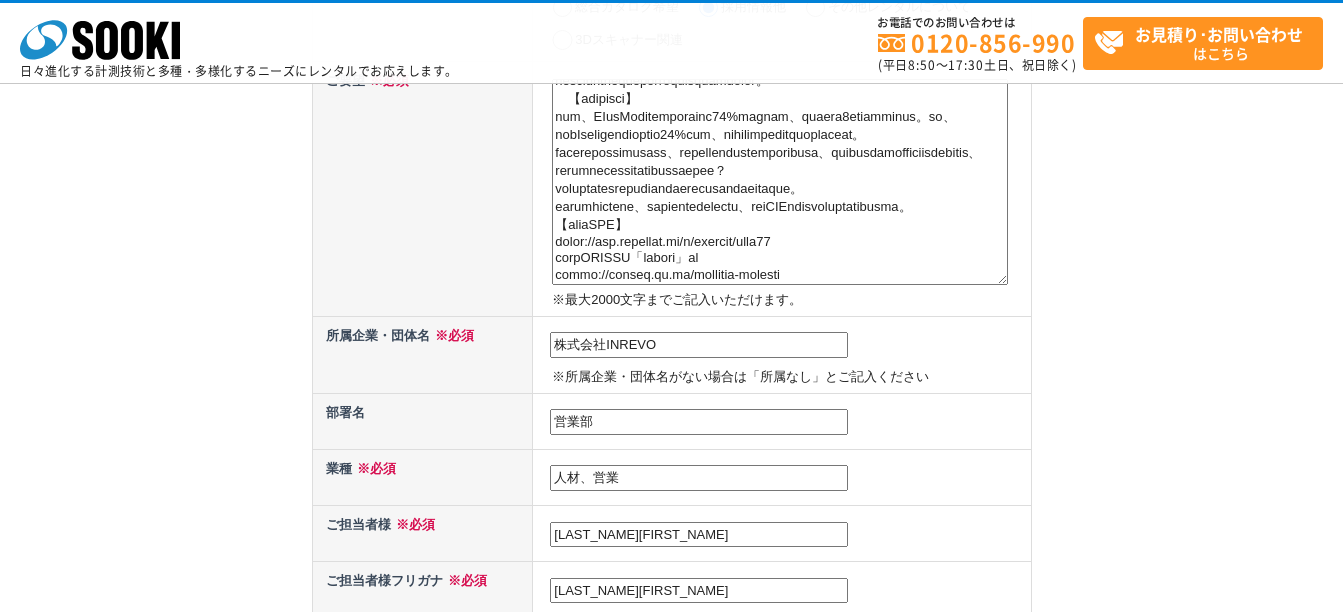 scroll, scrollTop: 400, scrollLeft: 0, axis: vertical 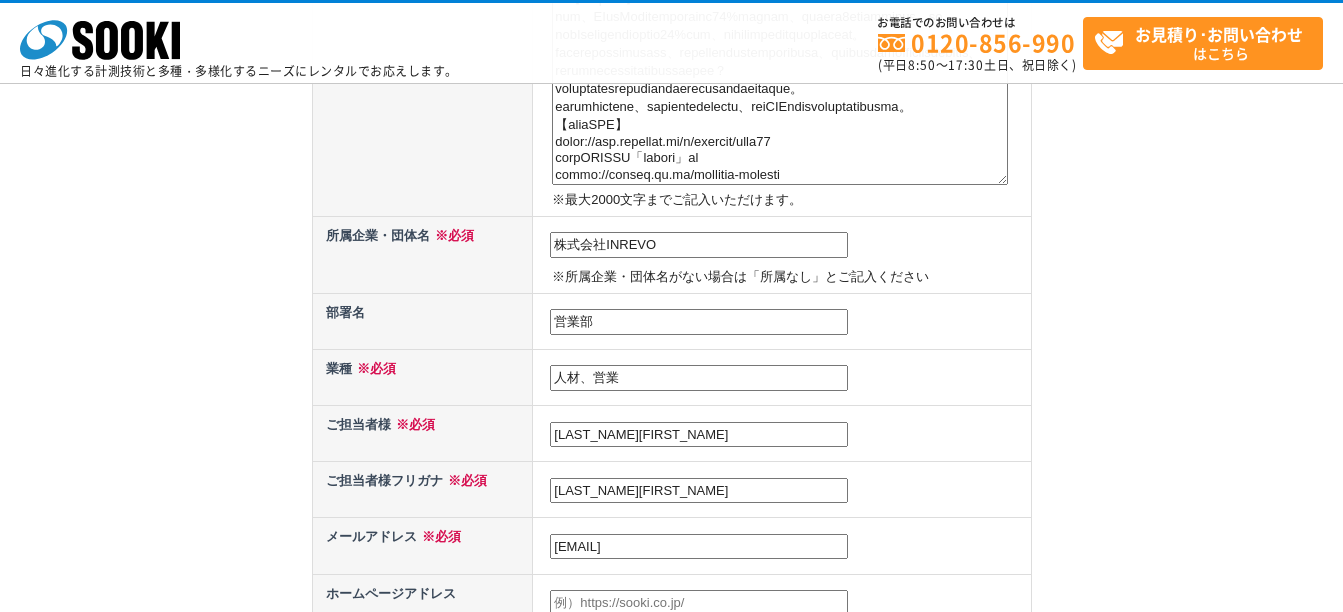 type on "人材、営業" 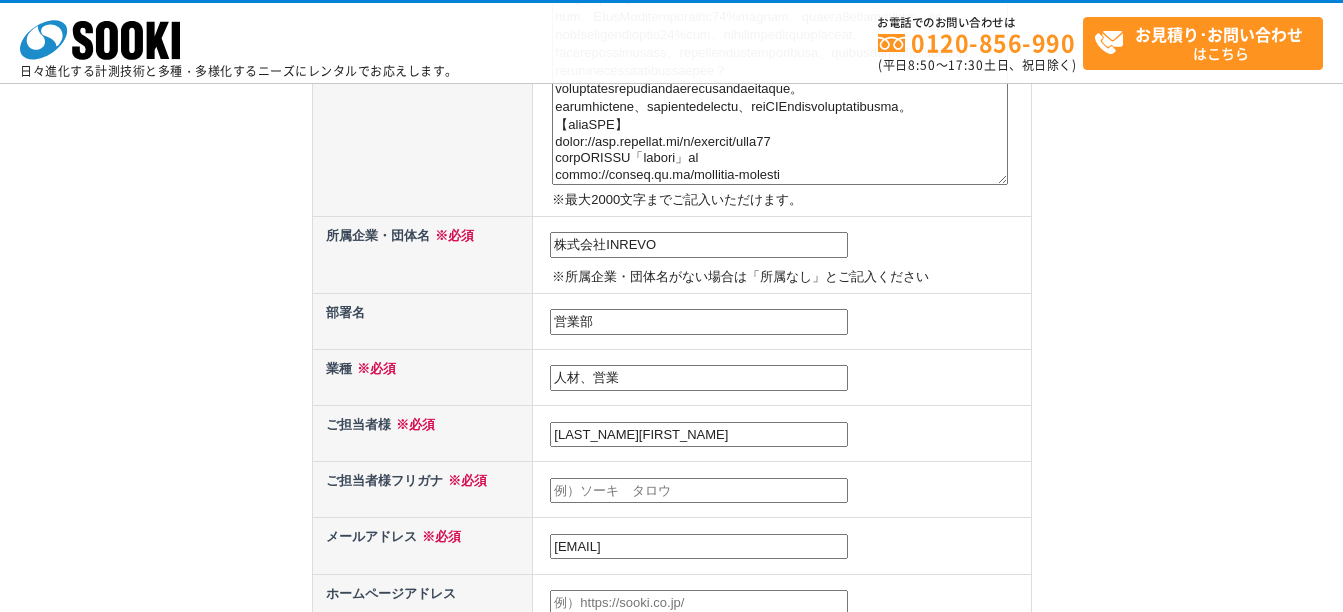 click at bounding box center [699, 491] 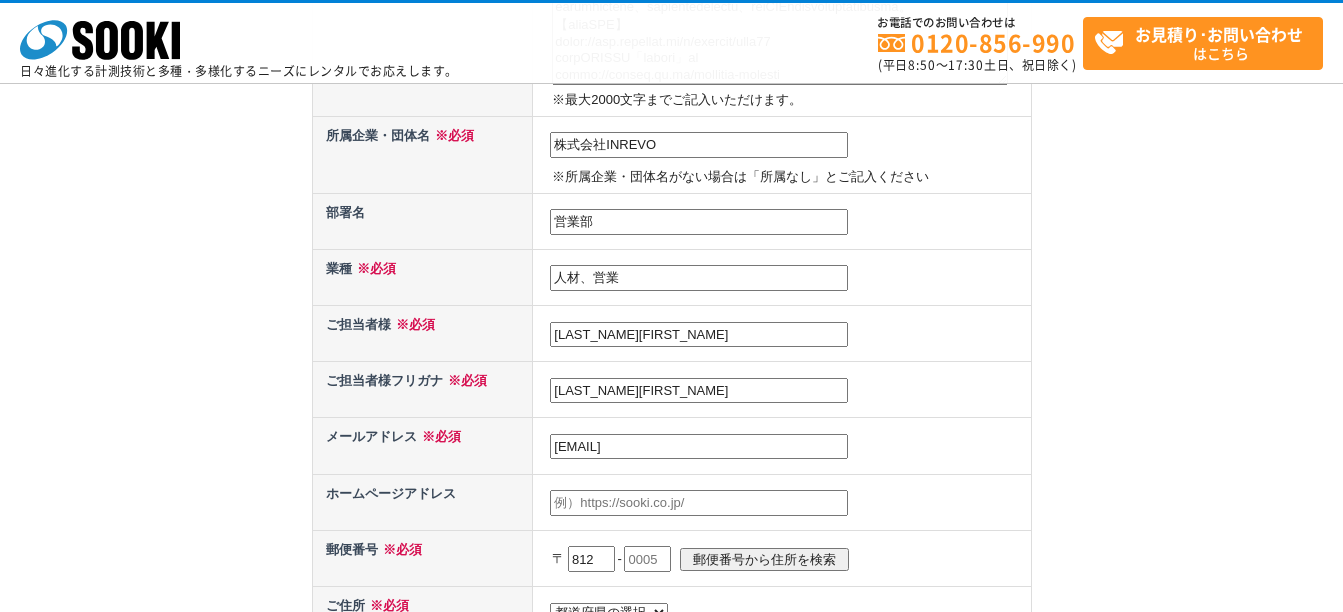 scroll, scrollTop: 600, scrollLeft: 0, axis: vertical 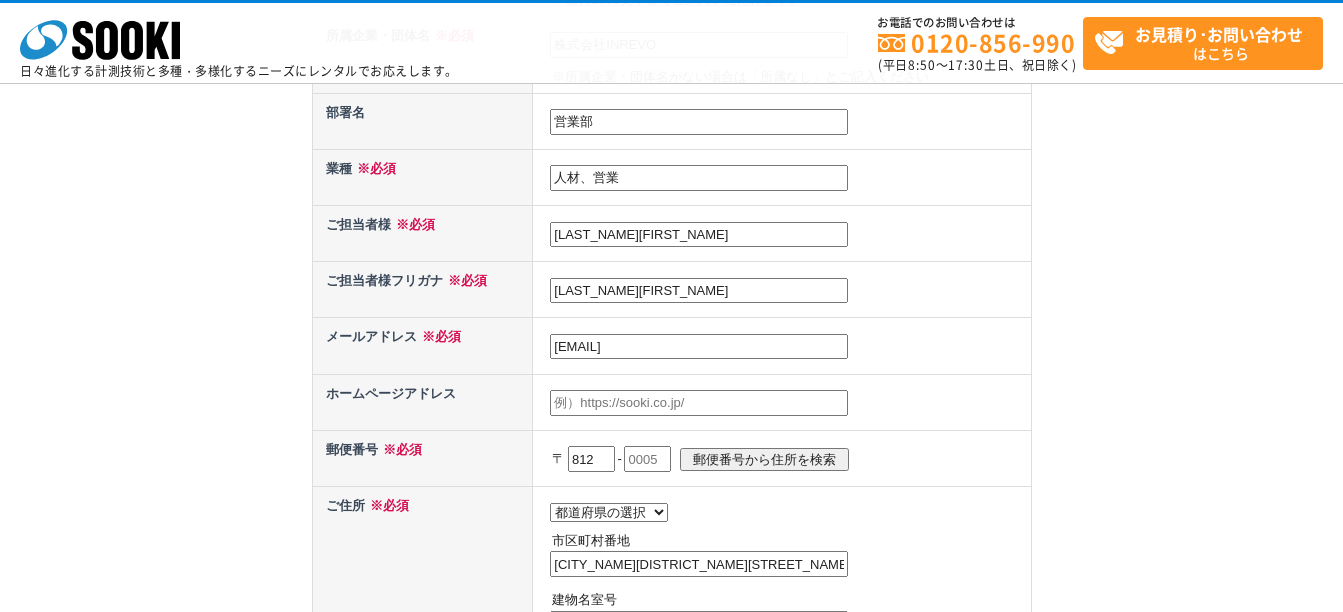 click at bounding box center (699, 403) 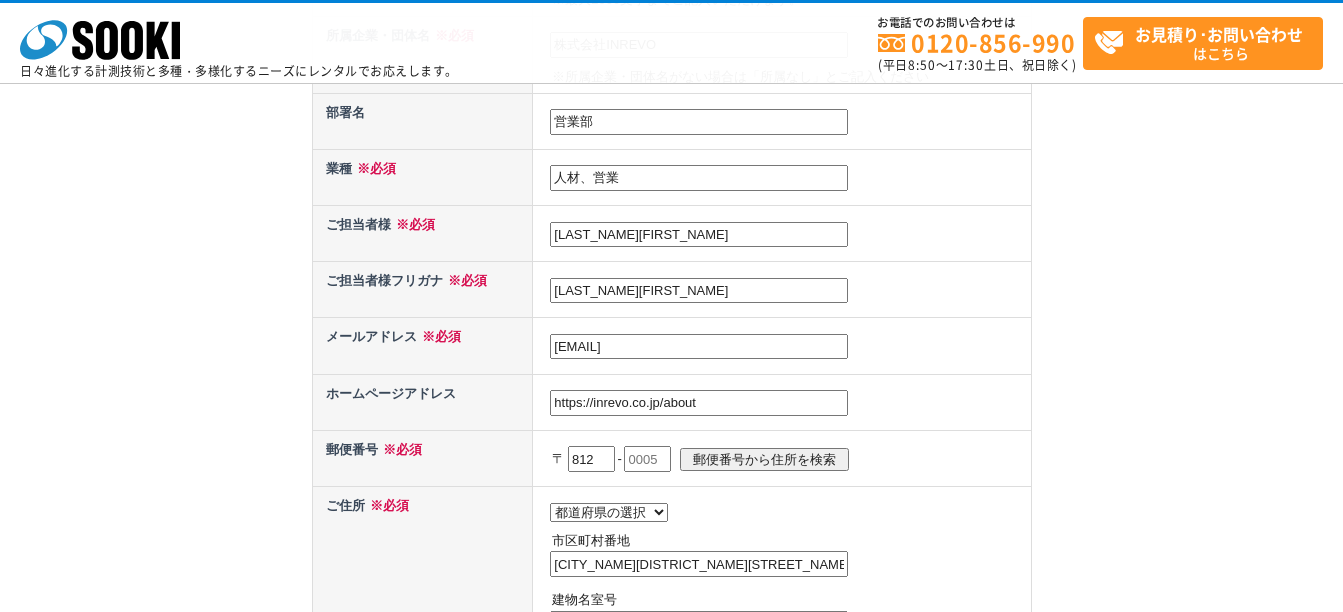type on "https://inrevo.co.jp/about" 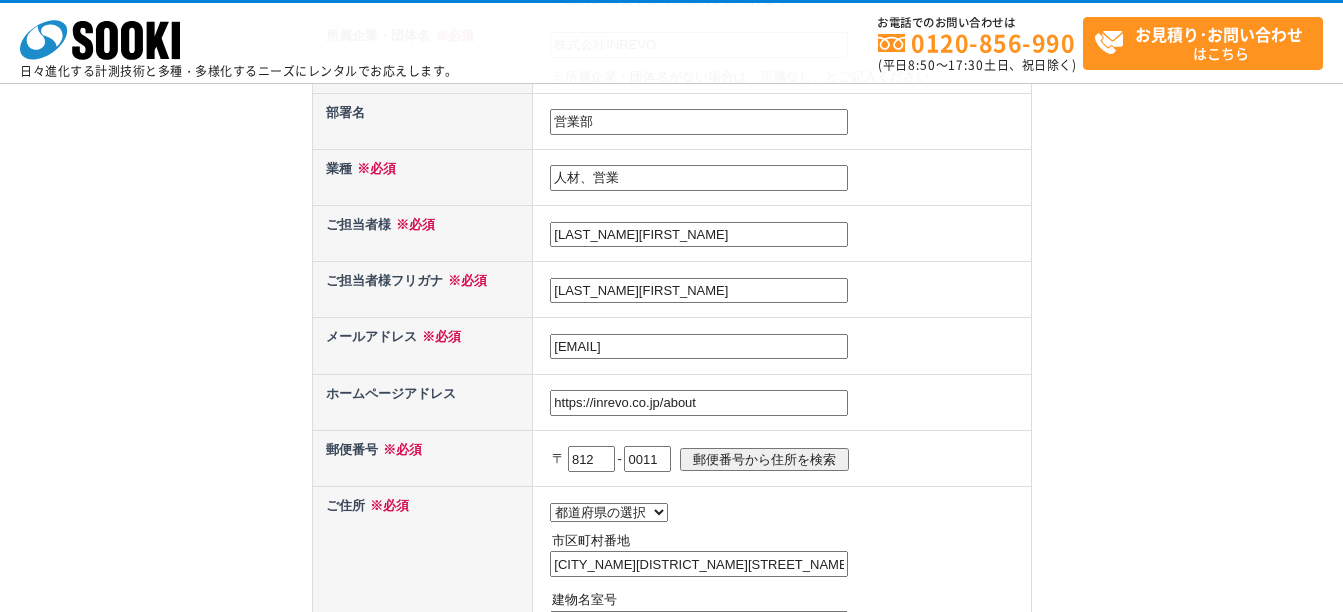 type on "0011" 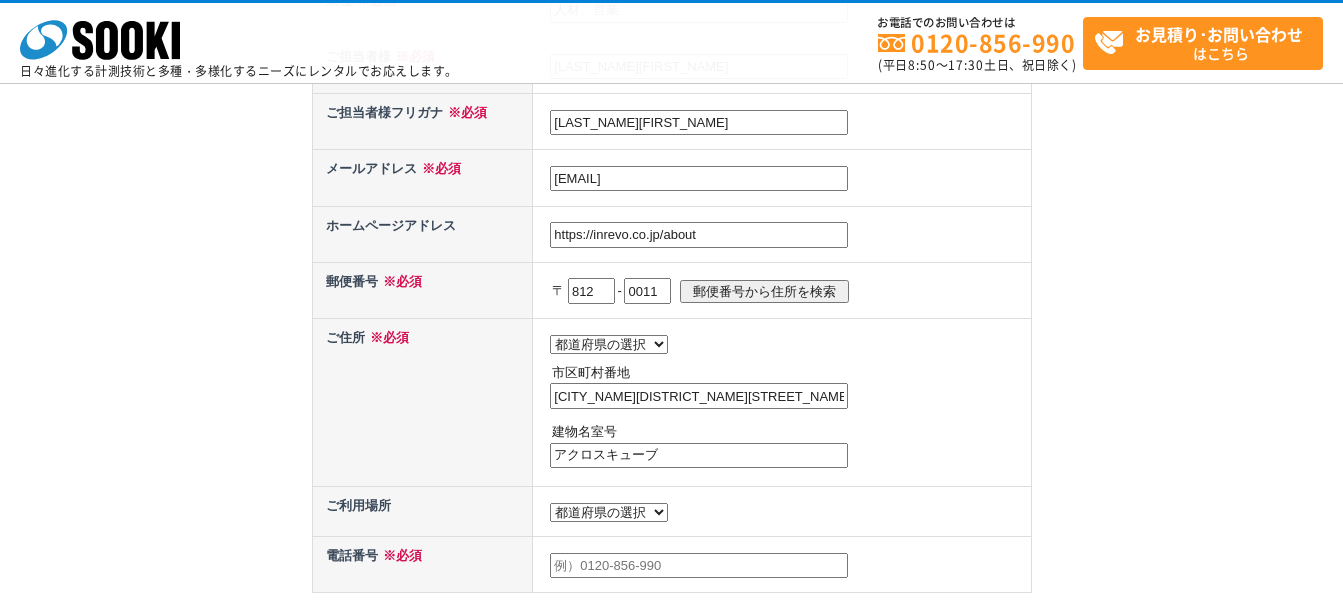scroll, scrollTop: 800, scrollLeft: 0, axis: vertical 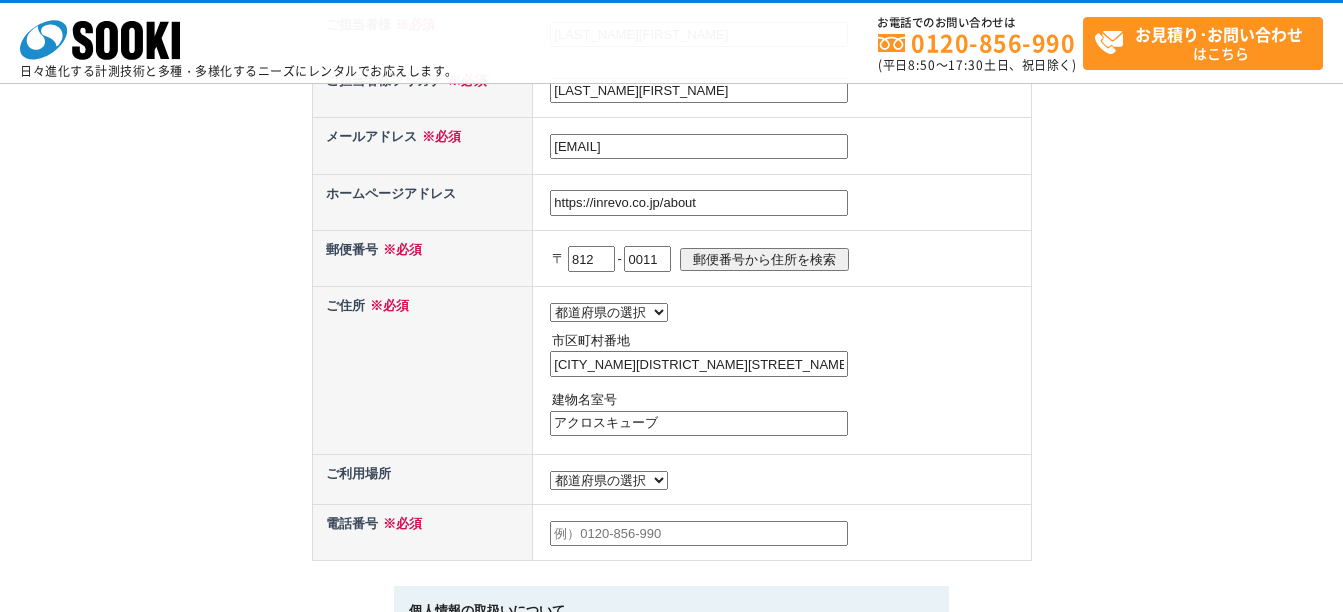click on "都道府県の選択
[PREFECTURE] [PREFECTURE] [PREFECTURE] [PREFECTURE] [PREFECTURE] [PREFECTURE] [PREFECTURE] [PREFECTURE] [PREFECTURE] [PREFECTURE] [PREFECTURE] [PREFECTURE] [PREFECTURE] [PREFECTURE] [PREFECTURE] [PREFECTURE] [PREFECTURE] [PREFECTURE] [PREFECTURE] [PREFECTURE] [PREFECTURE] [PREFECTURE] [PREFECTURE] [PREFECTURE] [PREFECTURE] [PREFECTURE] [PREFECTURE] [PREFECTURE] [PREFECTURE] [PREFECTURE] [PREFECTURE] [PREFECTURE] [PREFECTURE] [PREFECTURE] [PREFECTURE] [PREFECTURE] [PREFECTURE] [PREFECTURE] [PREFECTURE] [PREFECTURE] [PREFECTURE] [PREFECTURE] [PREFECTURE] [PREFECTURE] [PREFECTURE] [PREFECTURE] [PREFECTURE] [PREFECTURE] [PREFECTURE] [PREFECTURE]" at bounding box center [609, 312] 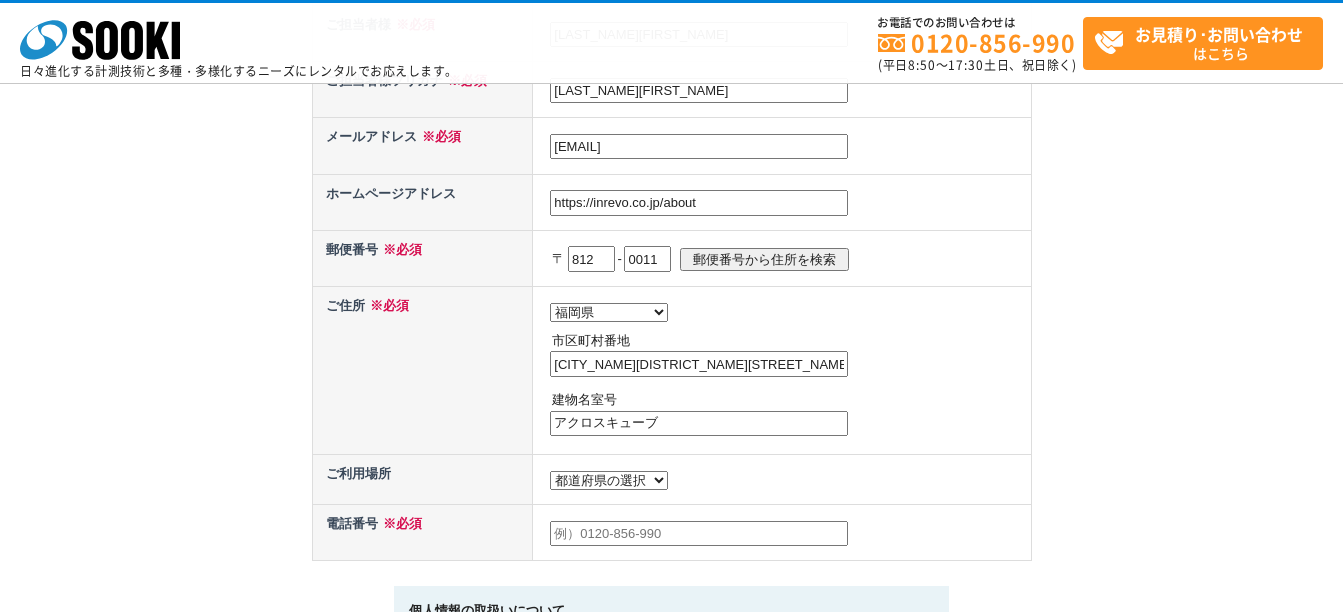 drag, startPoint x: 710, startPoint y: 368, endPoint x: 543, endPoint y: 360, distance: 167.19151 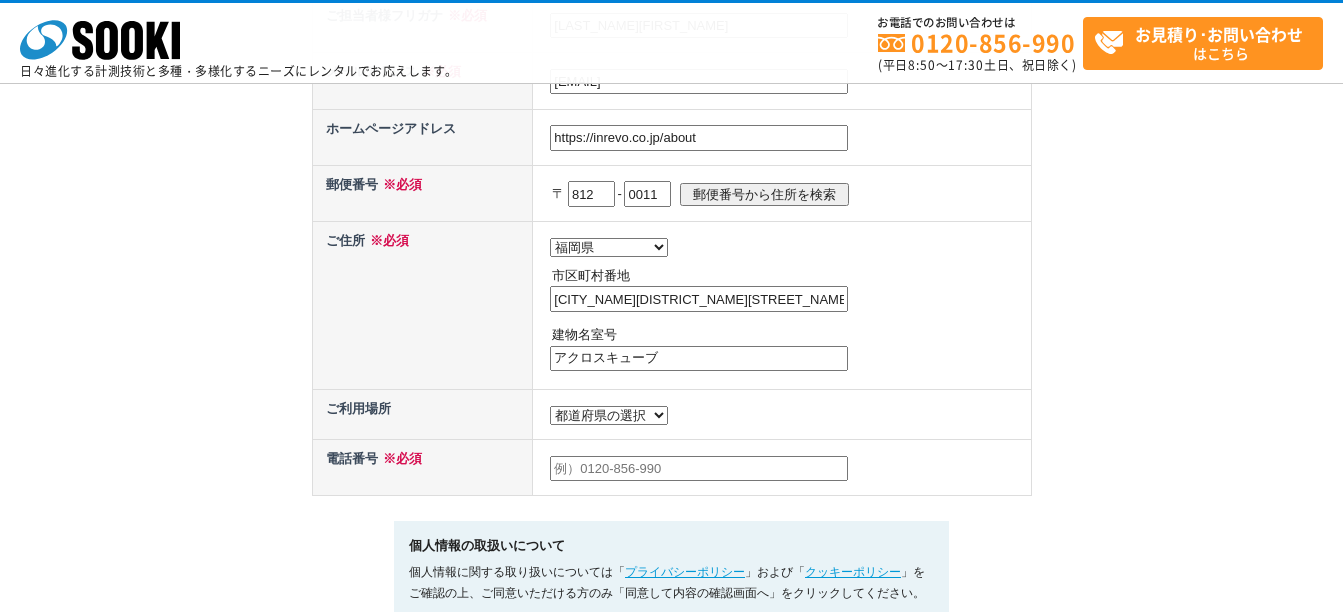 scroll, scrollTop: 900, scrollLeft: 0, axis: vertical 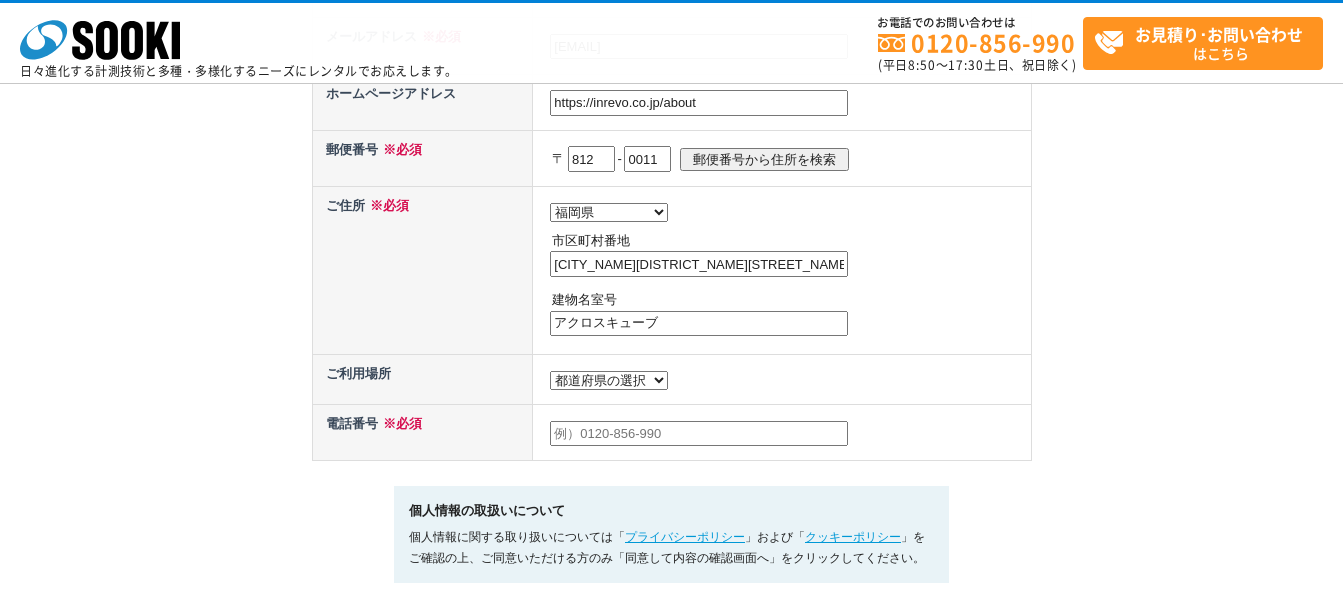click at bounding box center [782, 432] 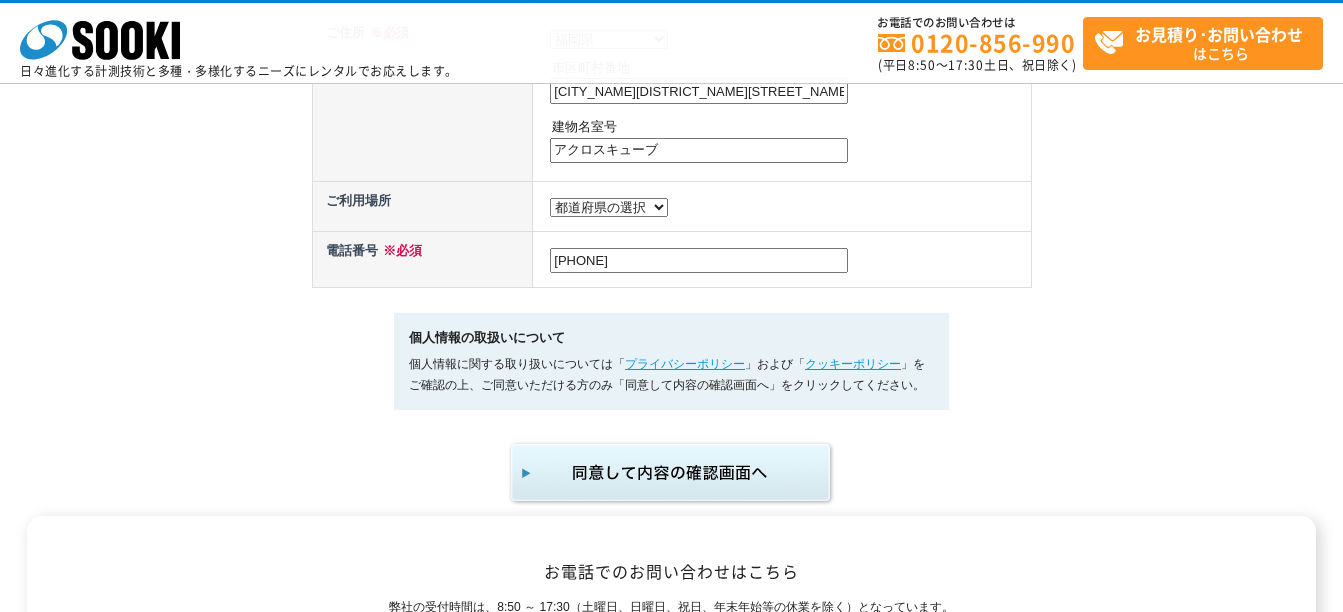scroll, scrollTop: 1200, scrollLeft: 0, axis: vertical 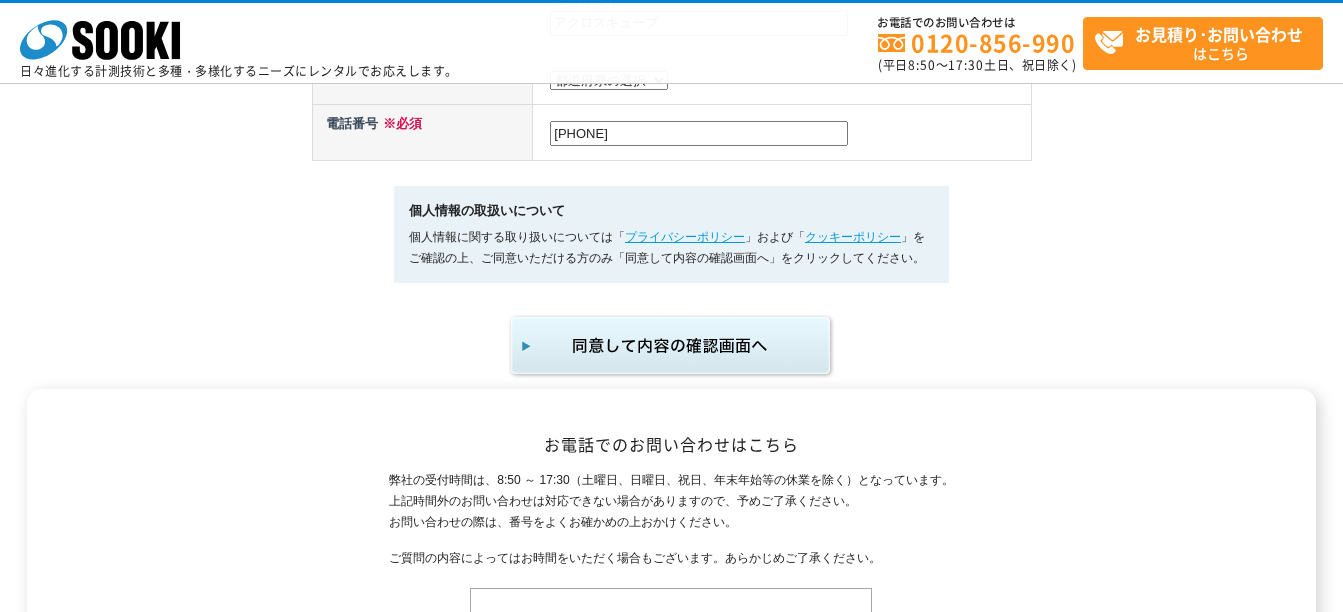 type on "[PHONE]" 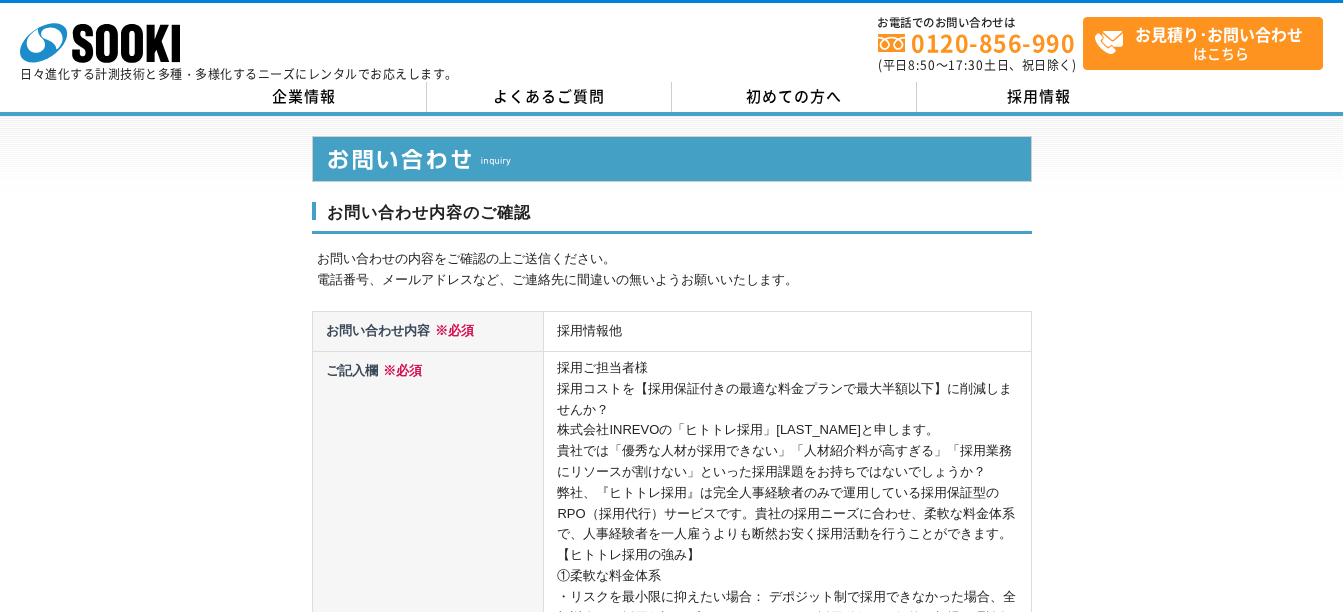 scroll, scrollTop: 0, scrollLeft: 0, axis: both 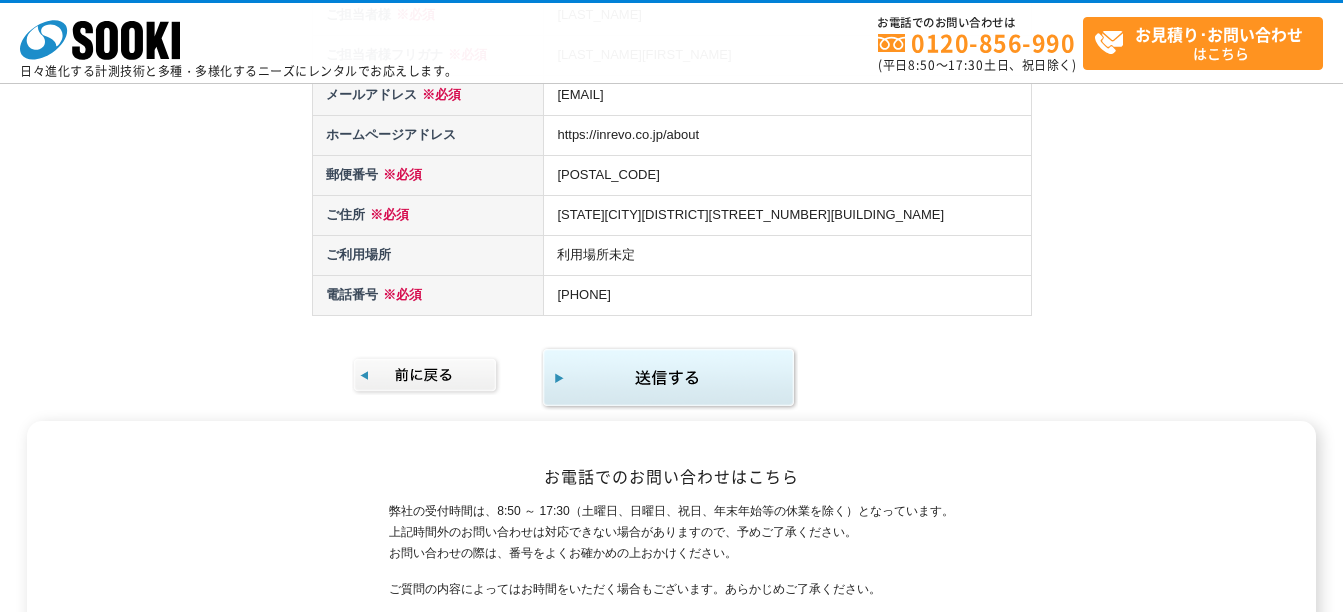click at bounding box center [669, 378] 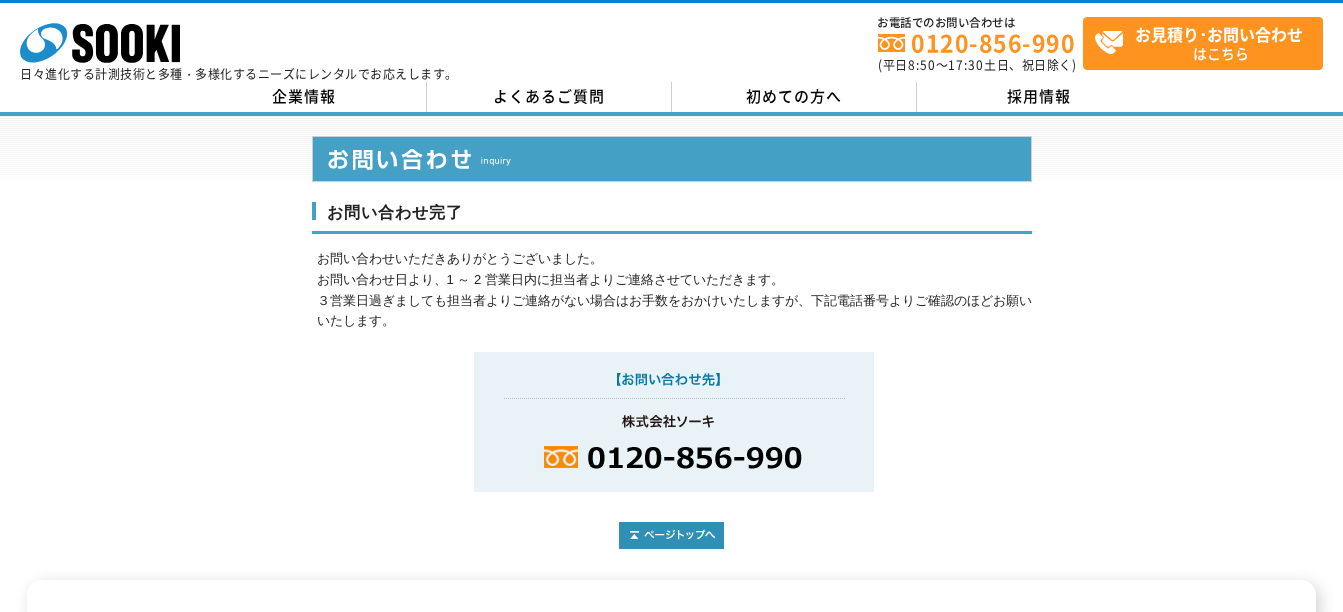 scroll, scrollTop: 0, scrollLeft: 0, axis: both 